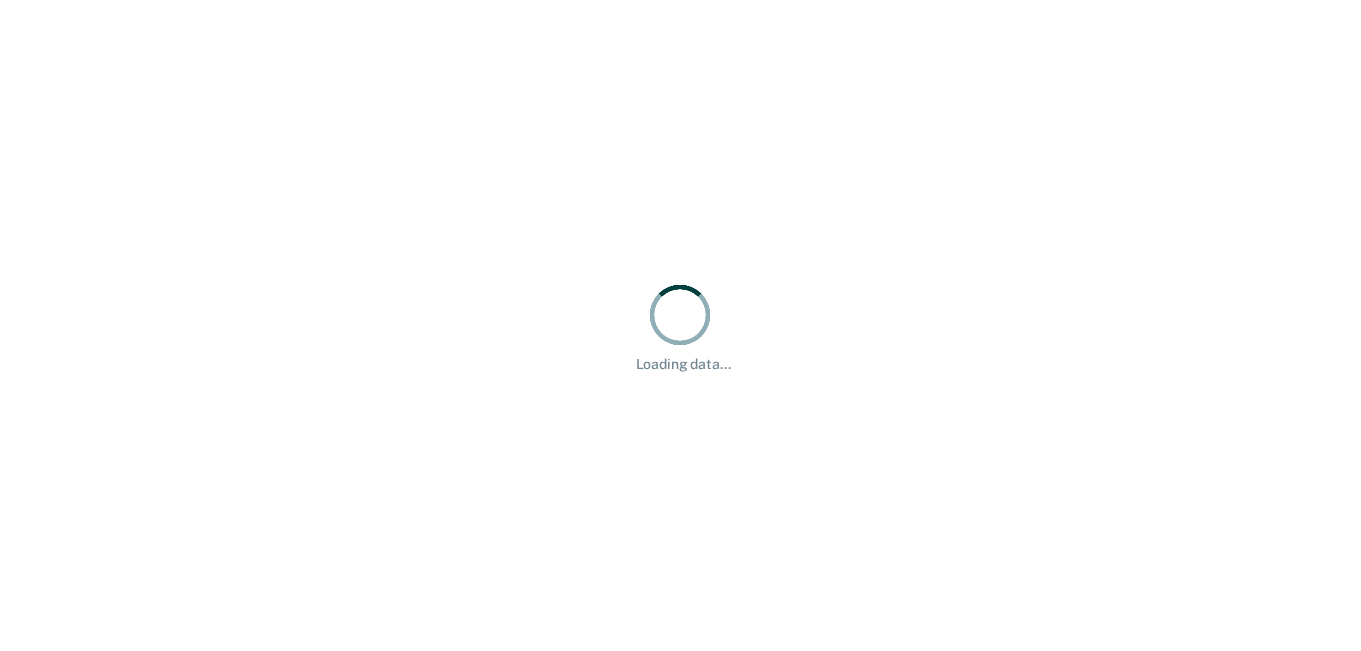 scroll, scrollTop: 0, scrollLeft: 0, axis: both 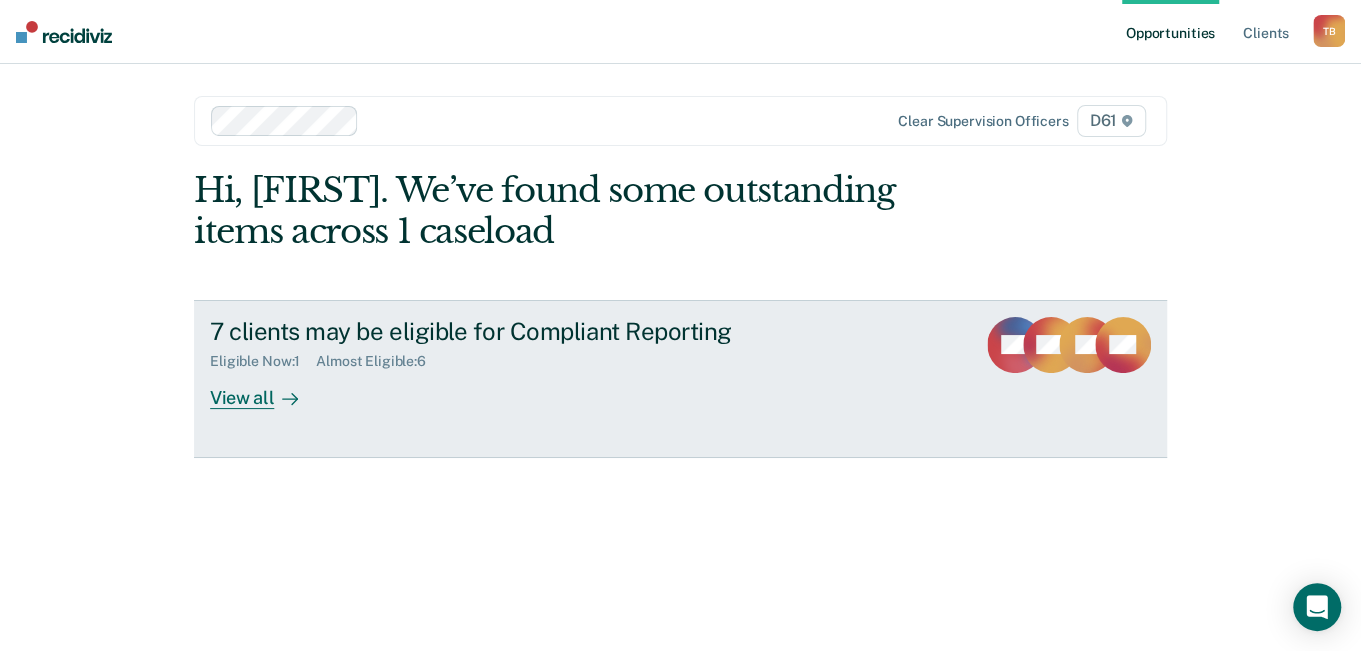click on "View all" at bounding box center [266, 389] 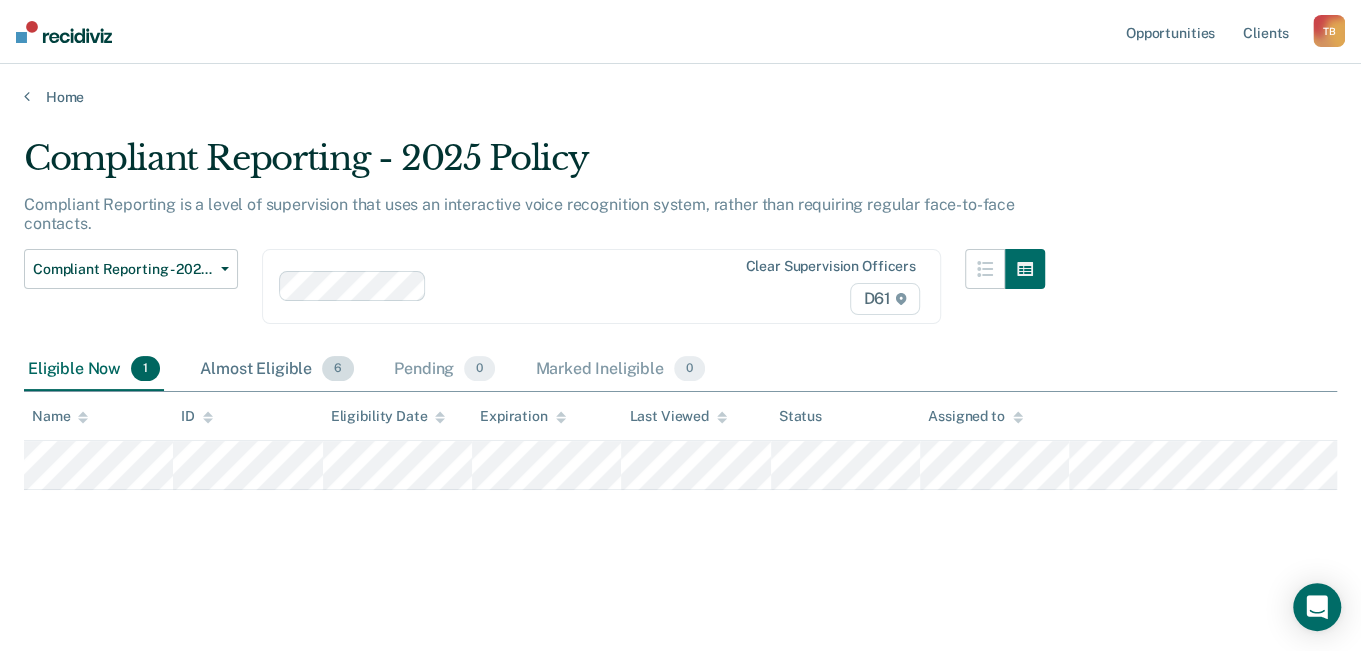 click on "Almost Eligible 6" at bounding box center (277, 370) 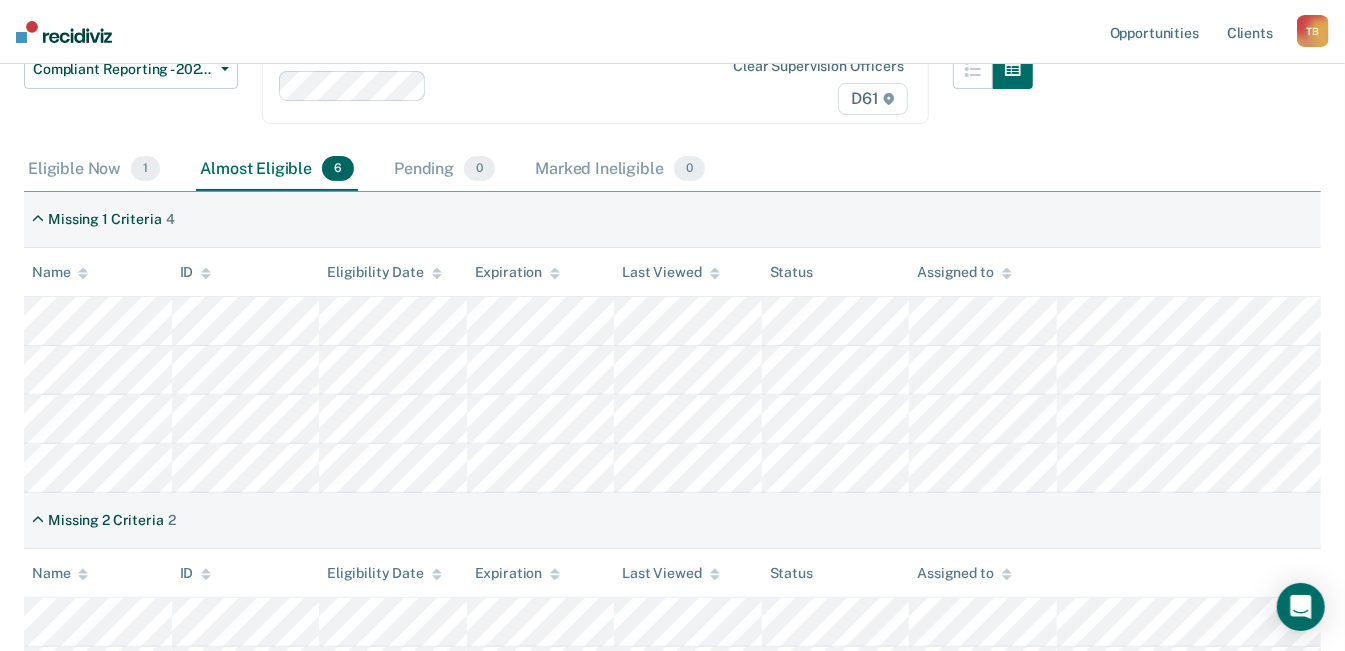 scroll, scrollTop: 387, scrollLeft: 0, axis: vertical 